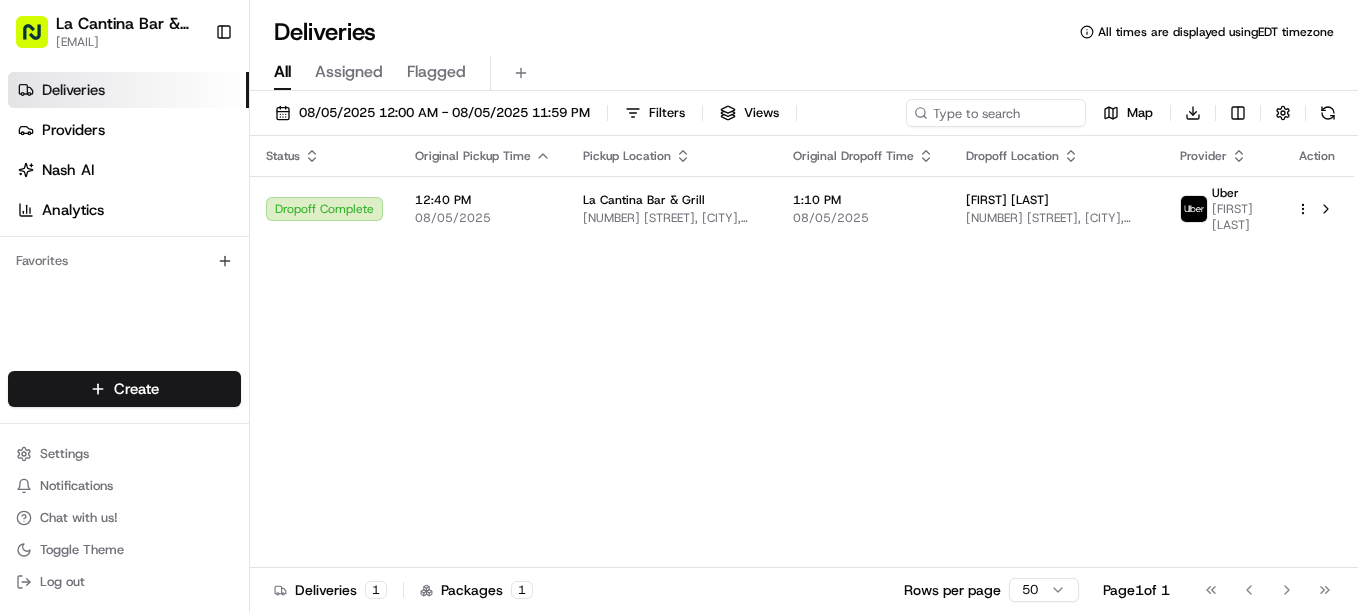 scroll, scrollTop: 0, scrollLeft: 0, axis: both 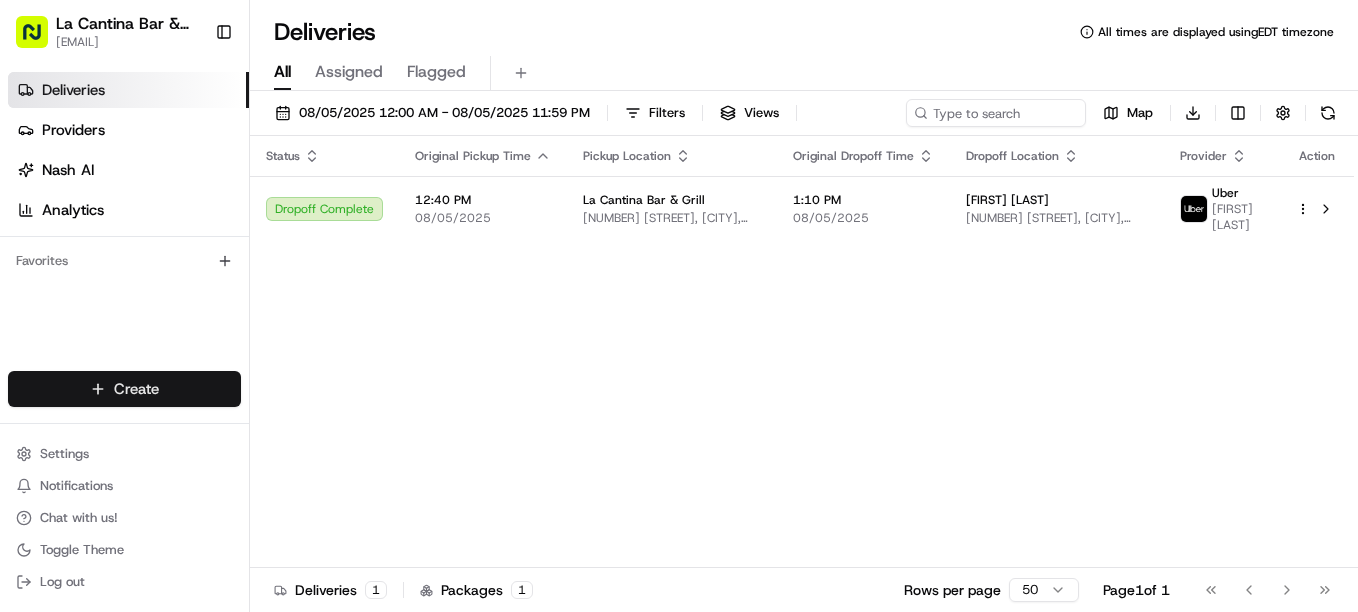 click on "Close Delivery Details Pickup Enroute Check the progress of the delivery. Provider Uber [FIRST] [LAST]. Provider Id [ID] Dropoff ETA 5:53 PM Price $5.10 Distance 2.7 mi ← Move left → Move right ↑ Move up ↓ Move down + Zoom in - Zoom out Home Jump left by 75% End Jump right by 75% Page Up Jump up by 75% Page Down Jump down by 75% Status Original Pickup Time Pickup Location Original Dropoff Time Dropoff Location Provider Action Dropoff Complete 12:40 PM [DATE] La Cantina Bar & Grill [NUMBER] [STREET], [CITY], [STATE] [POSTAL_CODE], [COUNTRY] 1:10 PM [DATE] [FIRST] [LAST] [NUMBER] [STREET], [CITY], [STATE] [POSTAL_CODE], [COUNTRY] Uber [FIRST] [LAST]. Deliveries 1 Packages 1 Rows per page 50 Page 1 of 1 Go to first page Go to previous page" at bounding box center (679, 306) 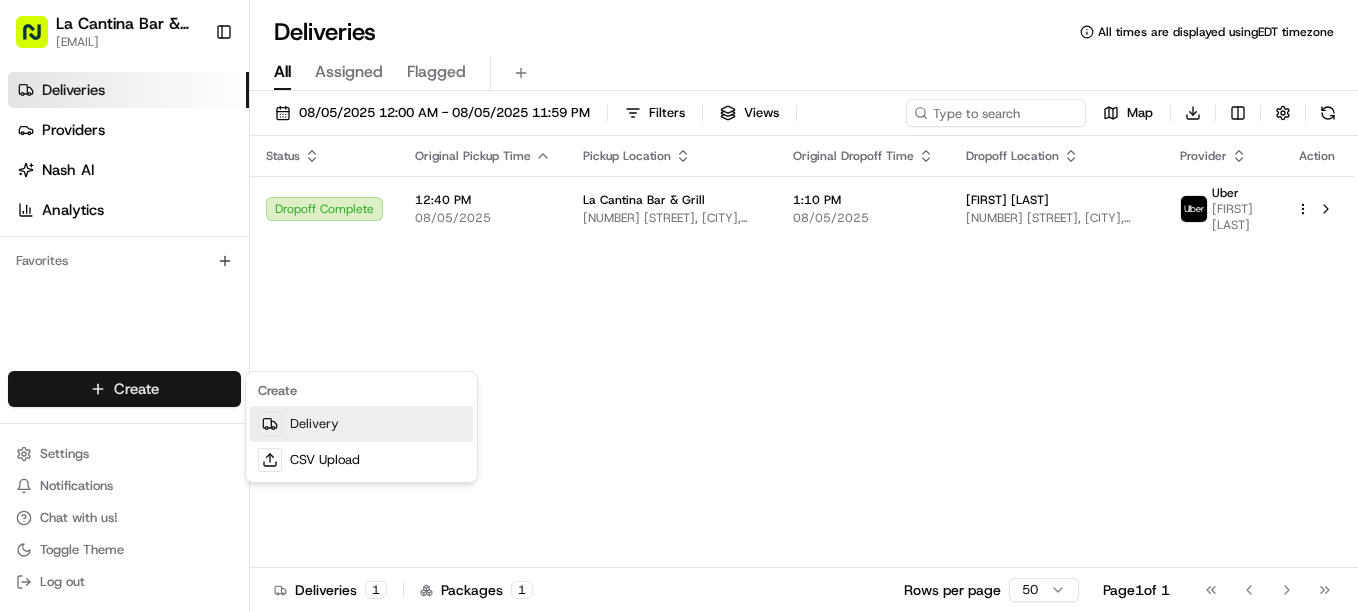 drag, startPoint x: 342, startPoint y: 422, endPoint x: 357, endPoint y: 422, distance: 15 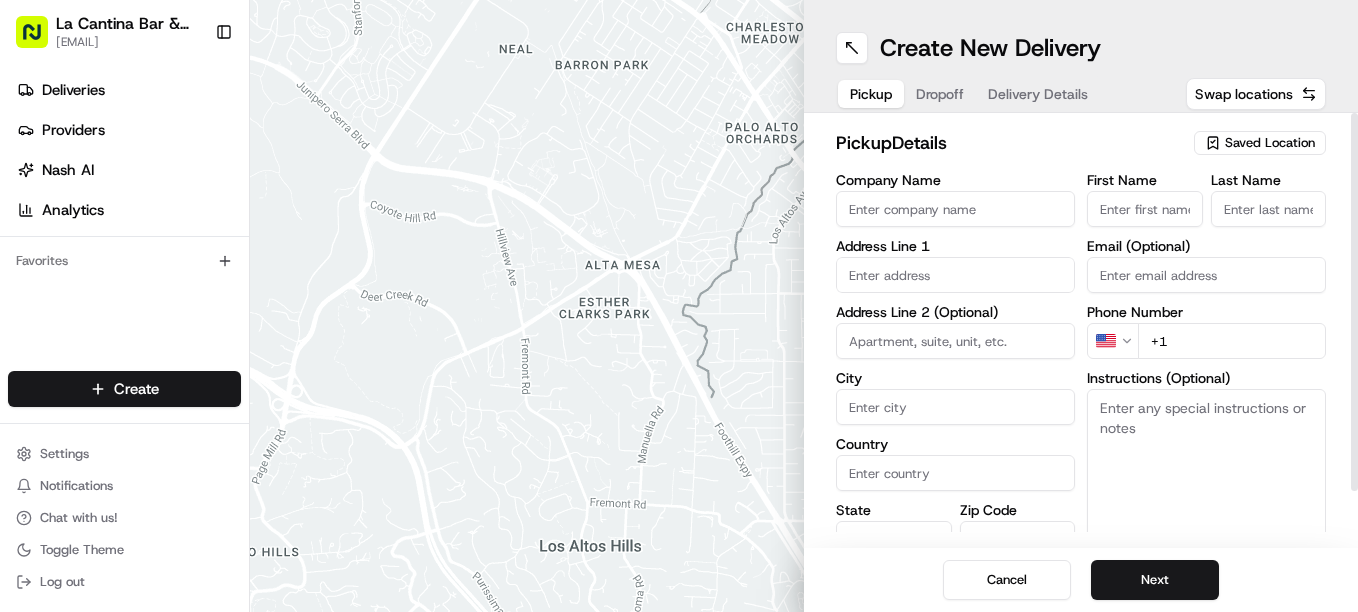 click on "Company Name" at bounding box center [955, 209] 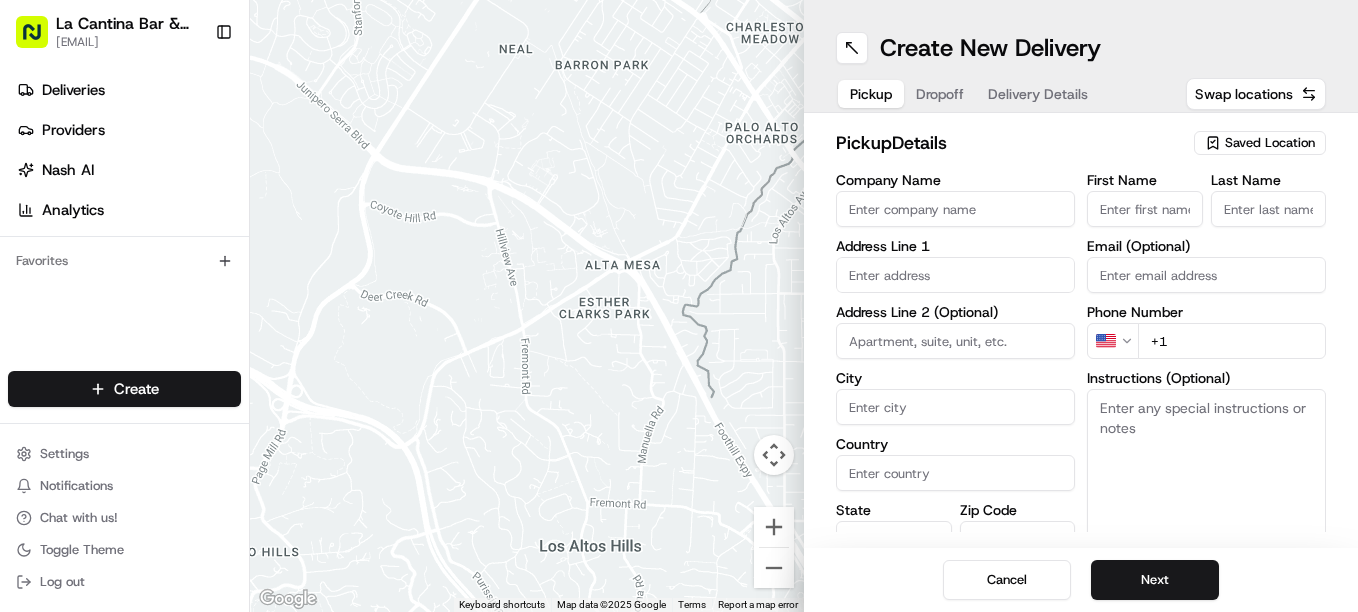 type on "La Cantina Bar & Grill" 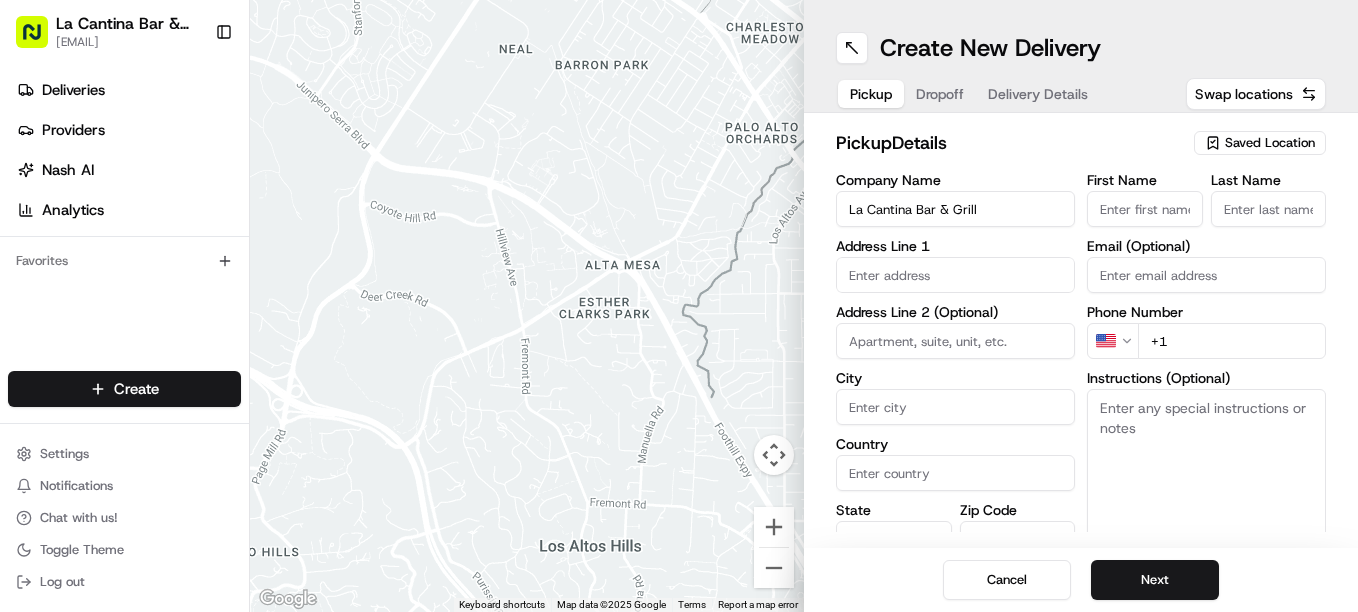 type on "[NUMBER] [STREET]" 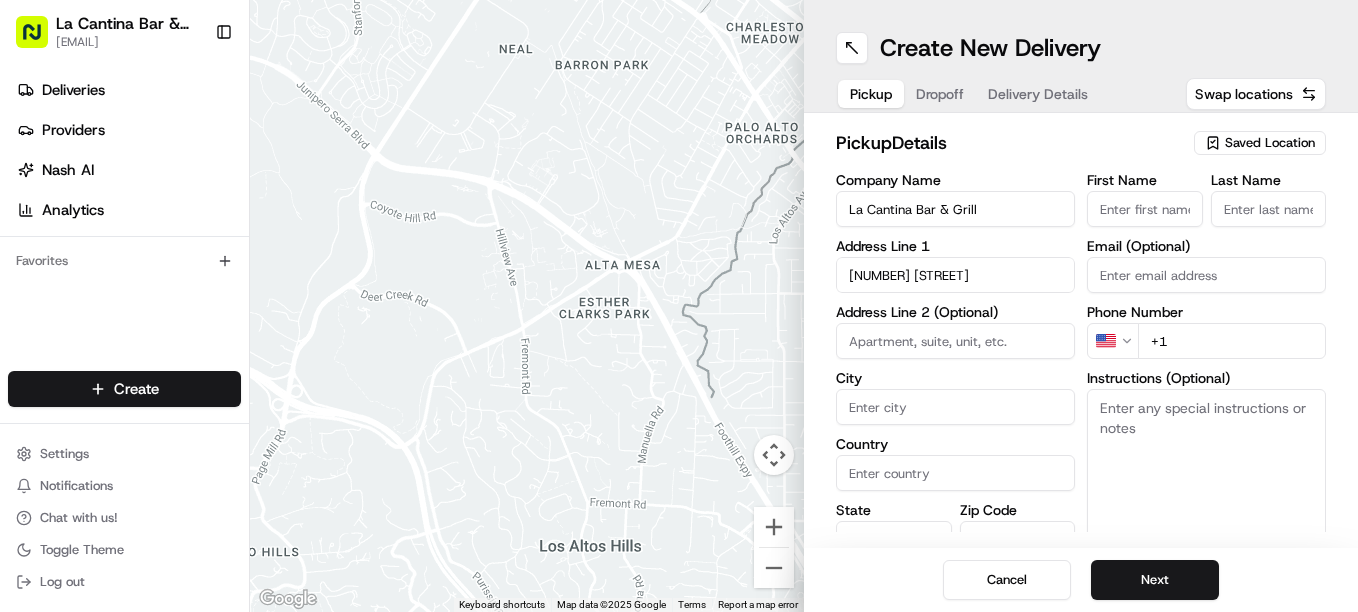 type on "Plainfield" 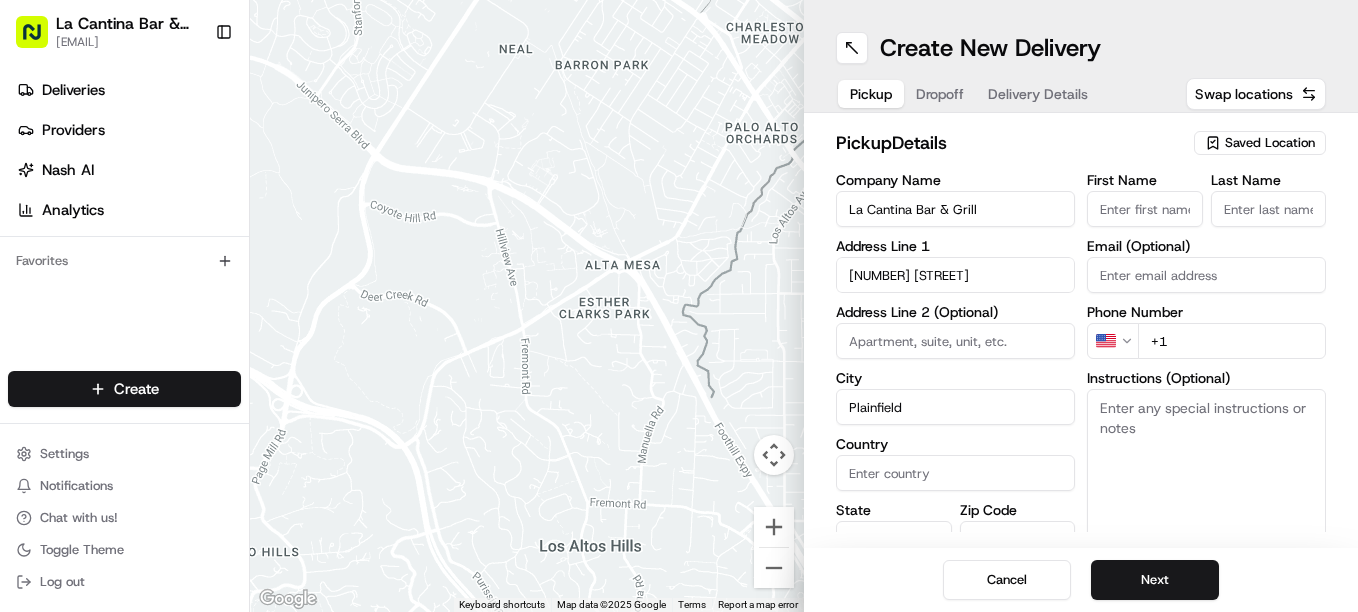 type on "United States" 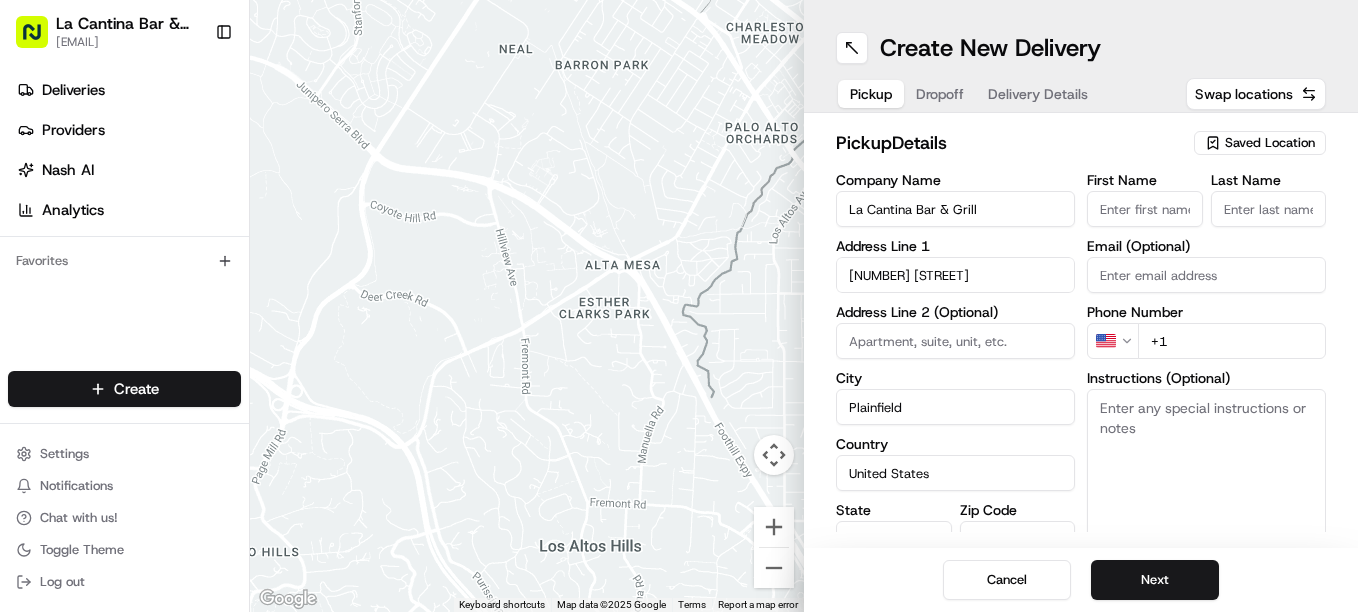 type on "CT" 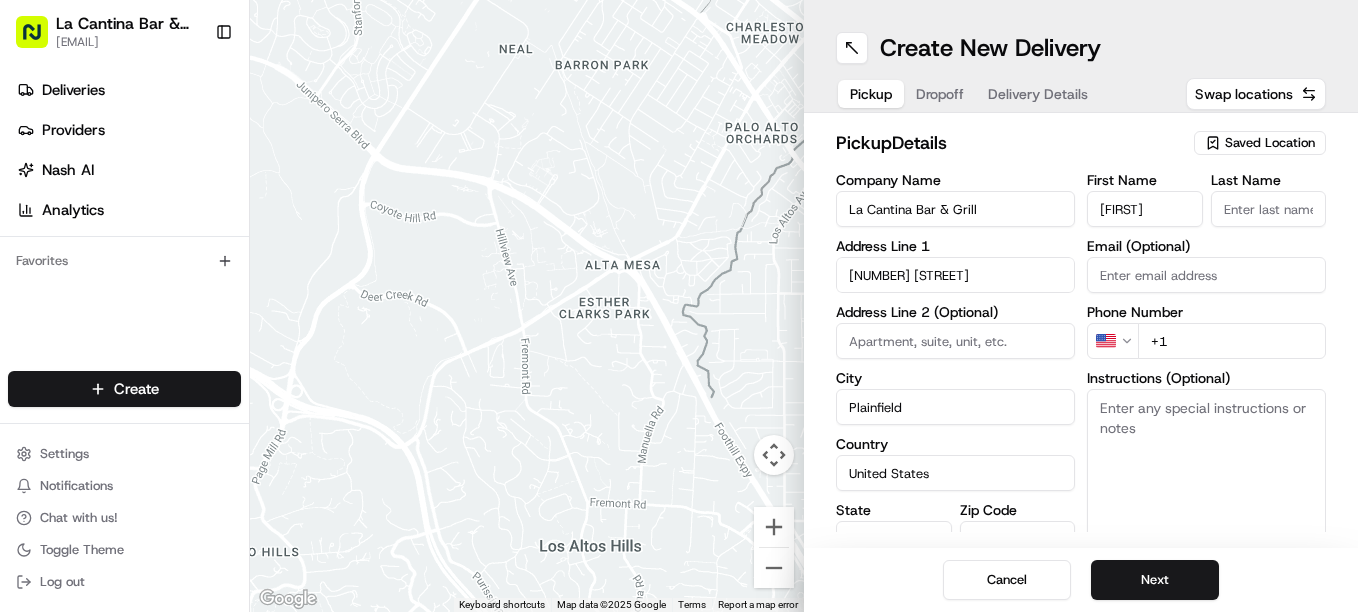 type on "[LAST]" 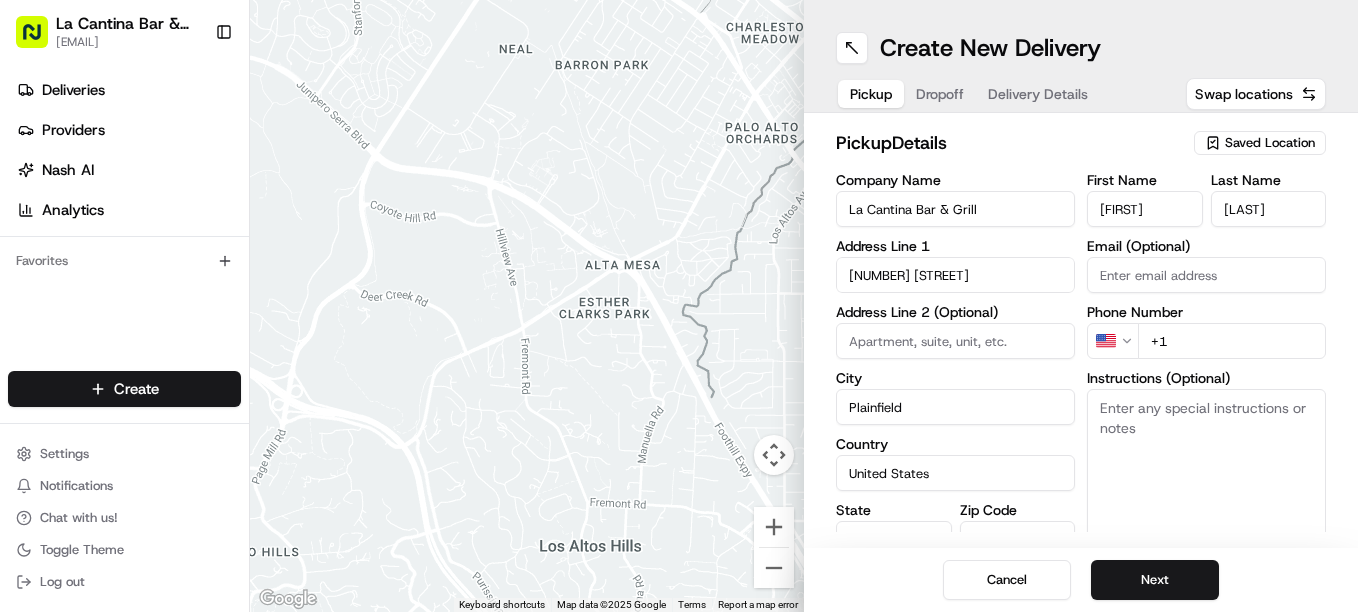 type on "[EMAIL]" 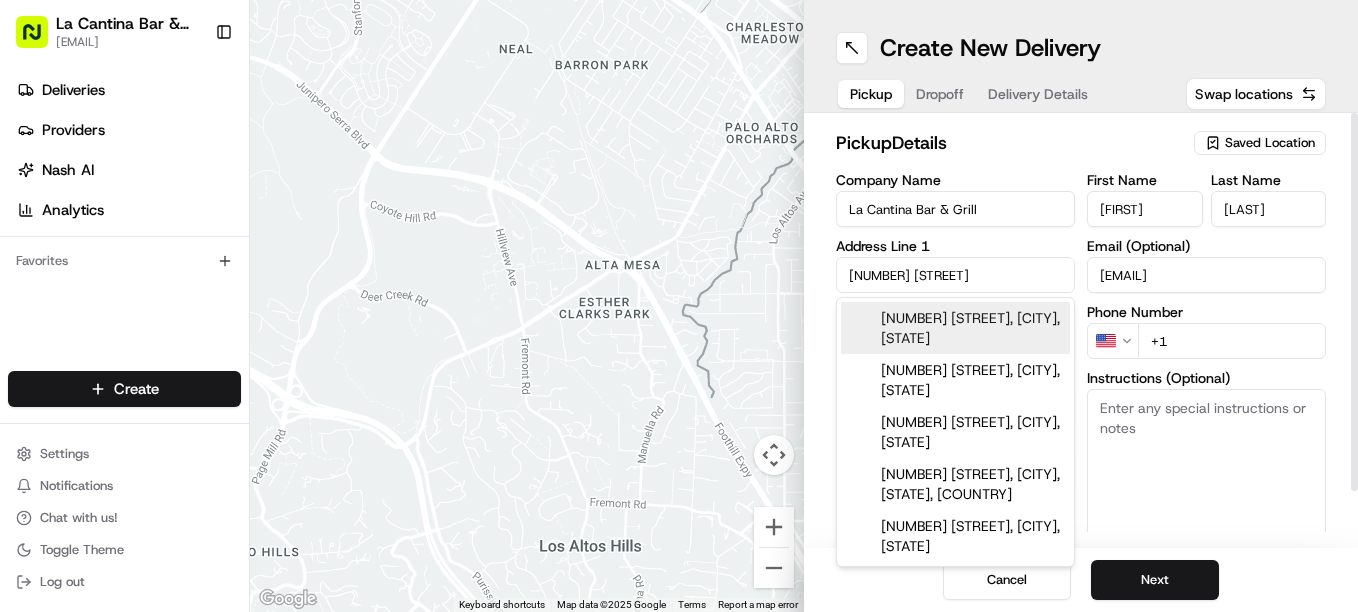 click on "+1" at bounding box center [1232, 341] 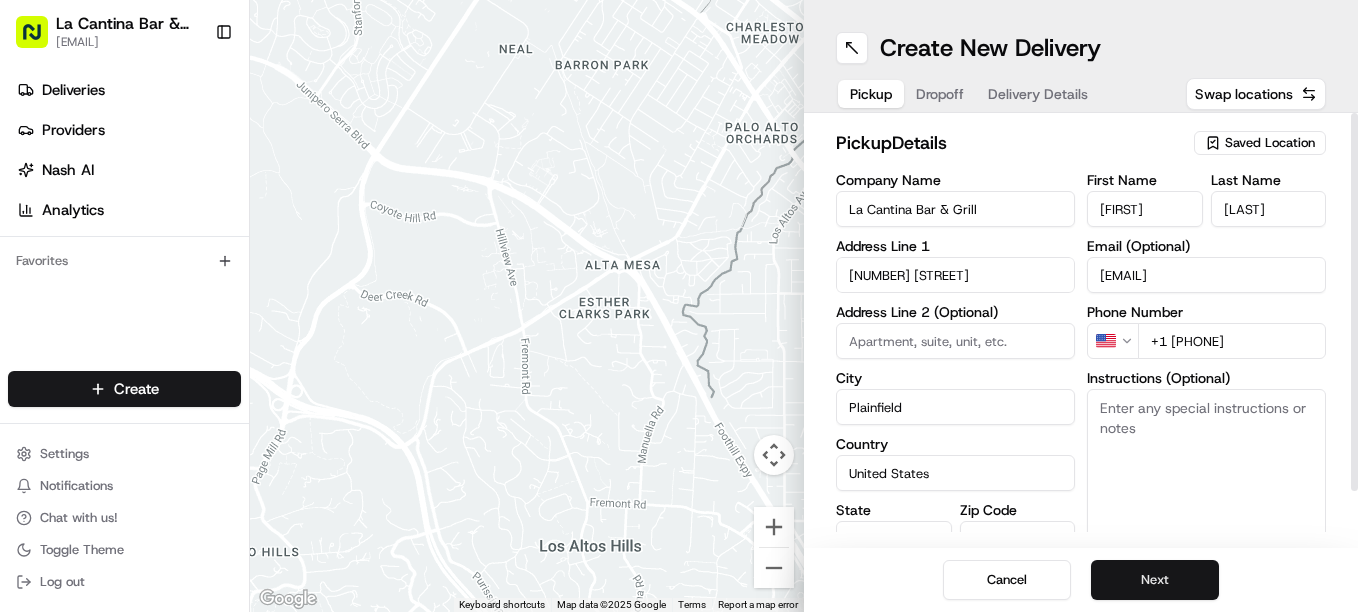 type on "+1 [PHONE]" 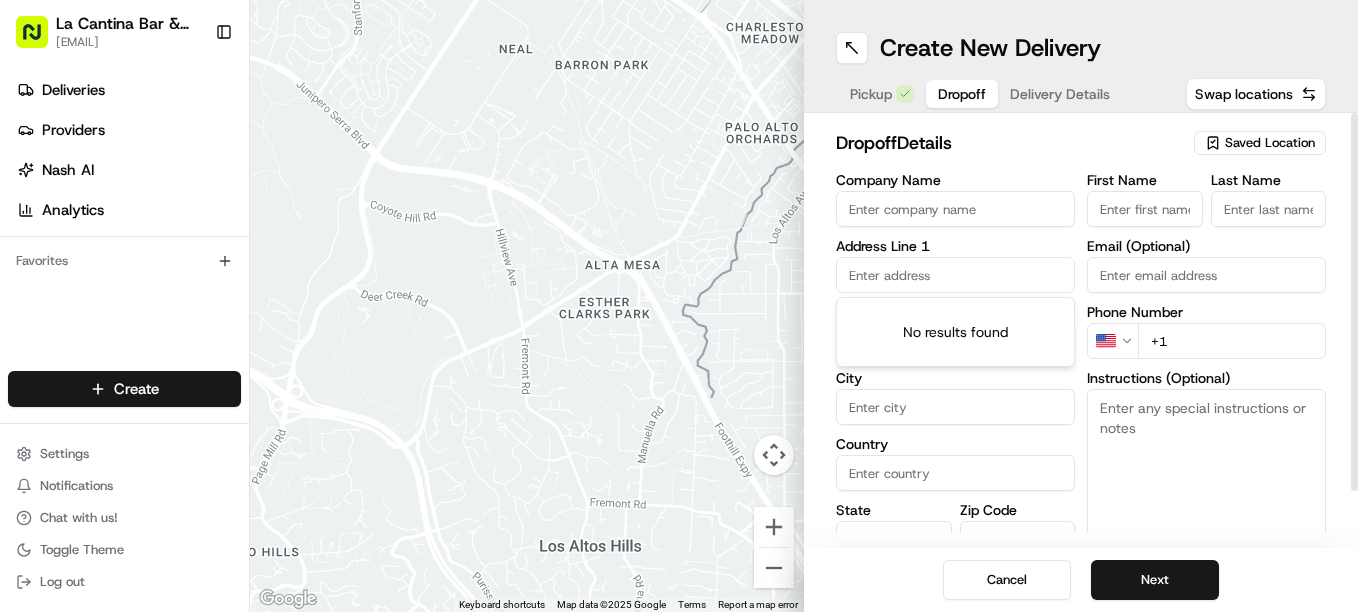 click at bounding box center [955, 275] 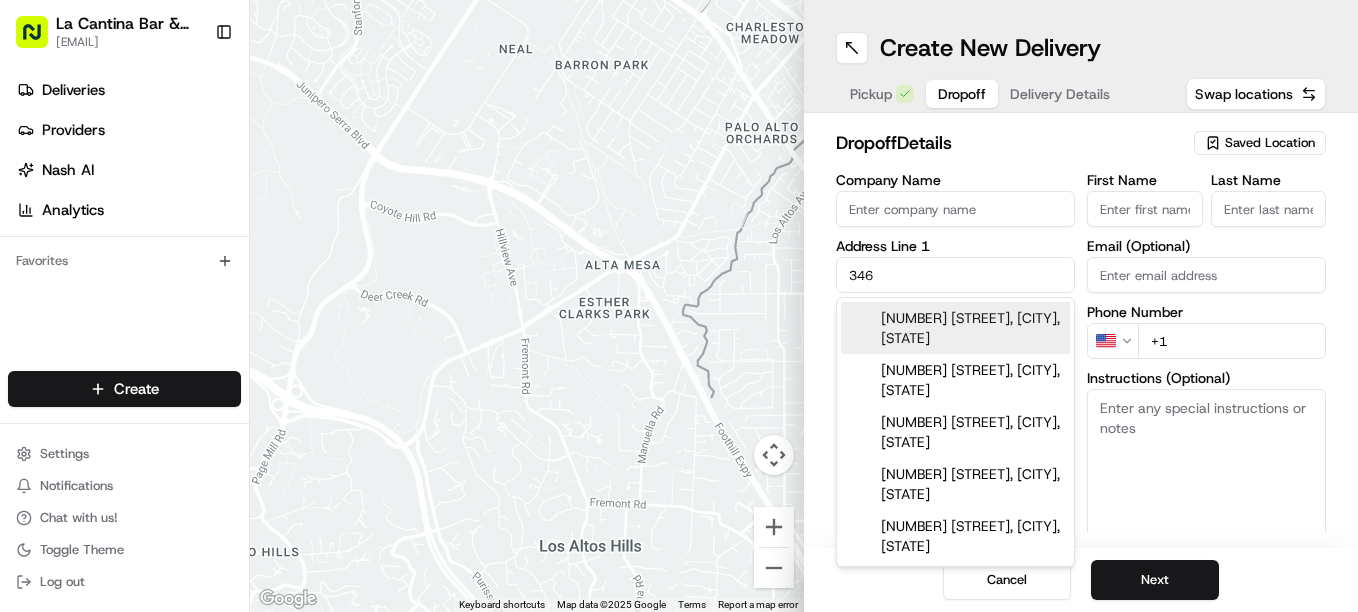 click on "[NUMBER] [STREET], [CITY], [STATE]" at bounding box center (955, 328) 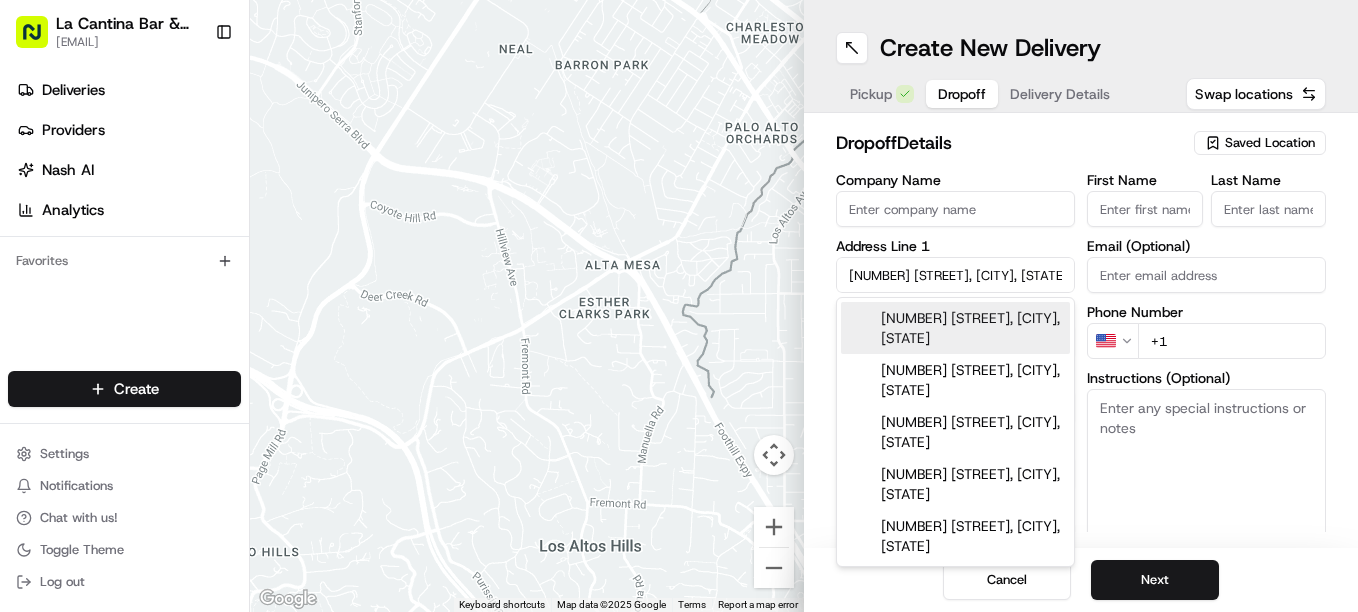 type on "[NUMBER] [STREET], [CITY], [STATE] [POSTAL_CODE], [COUNTRY]" 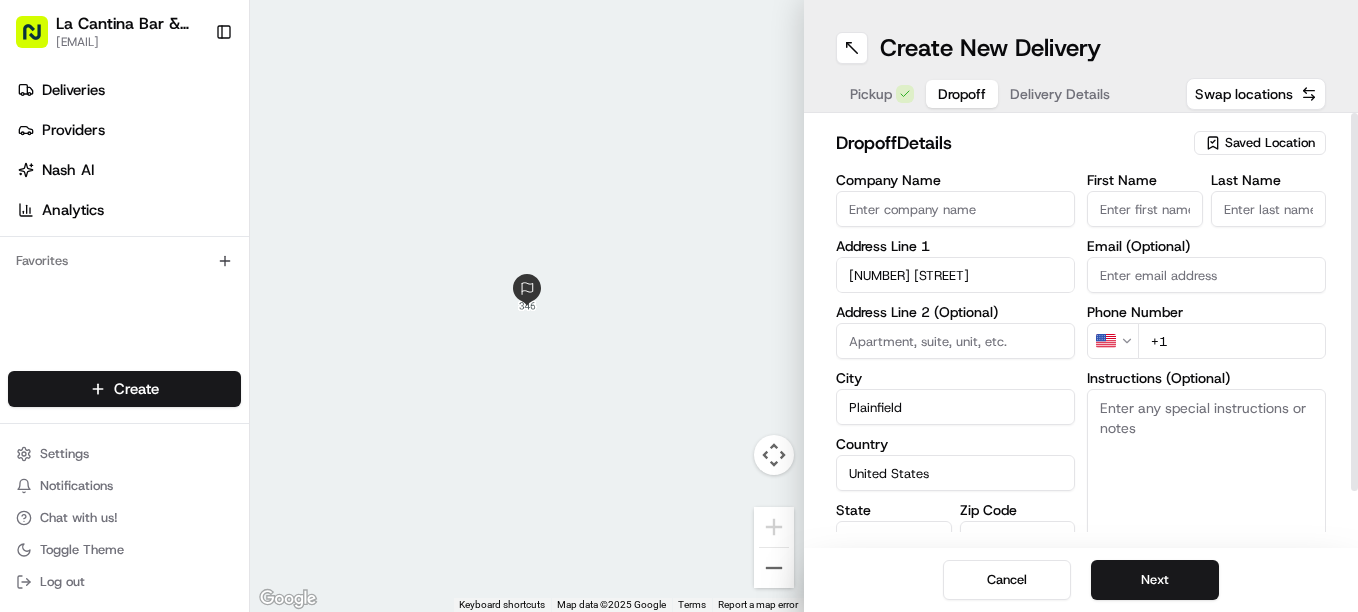 click on "First Name" at bounding box center (1145, 209) 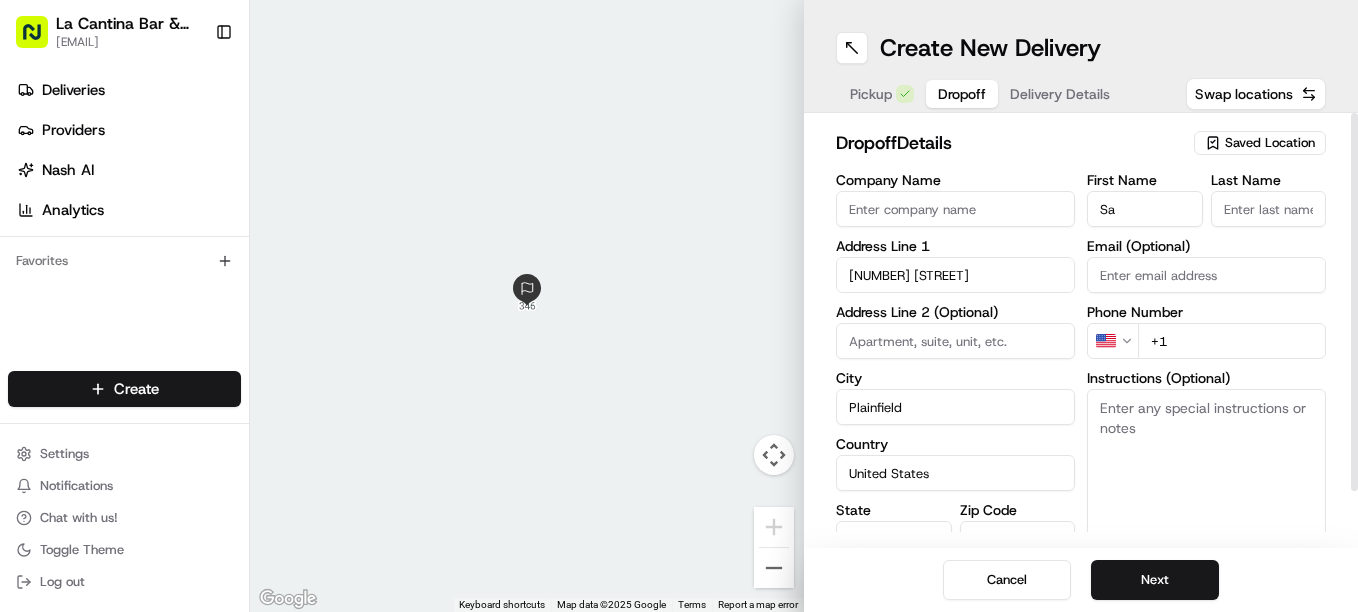 type on "Sam" 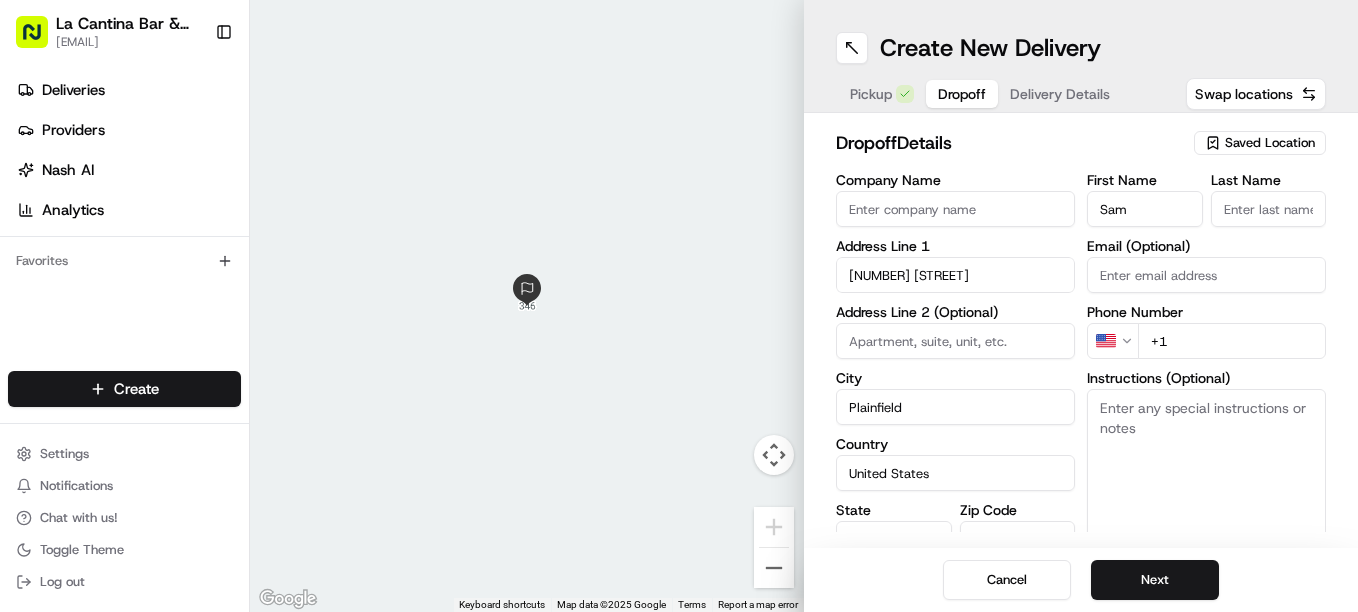 type on "[LAST]" 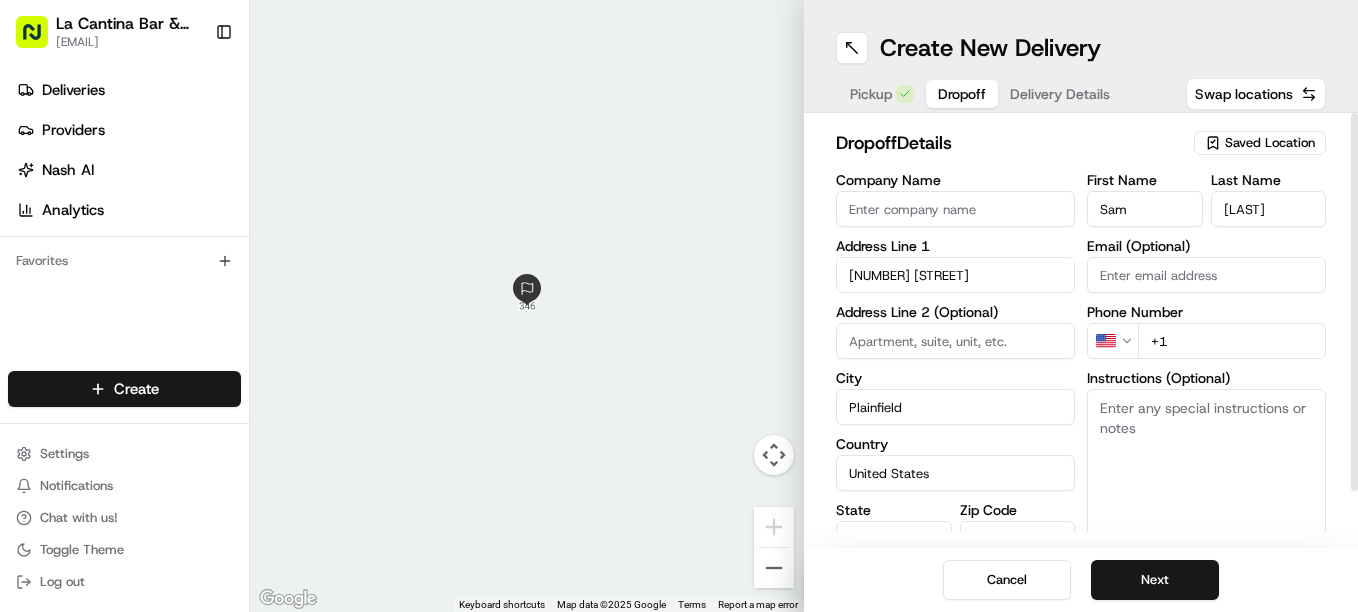 type on "Sam" 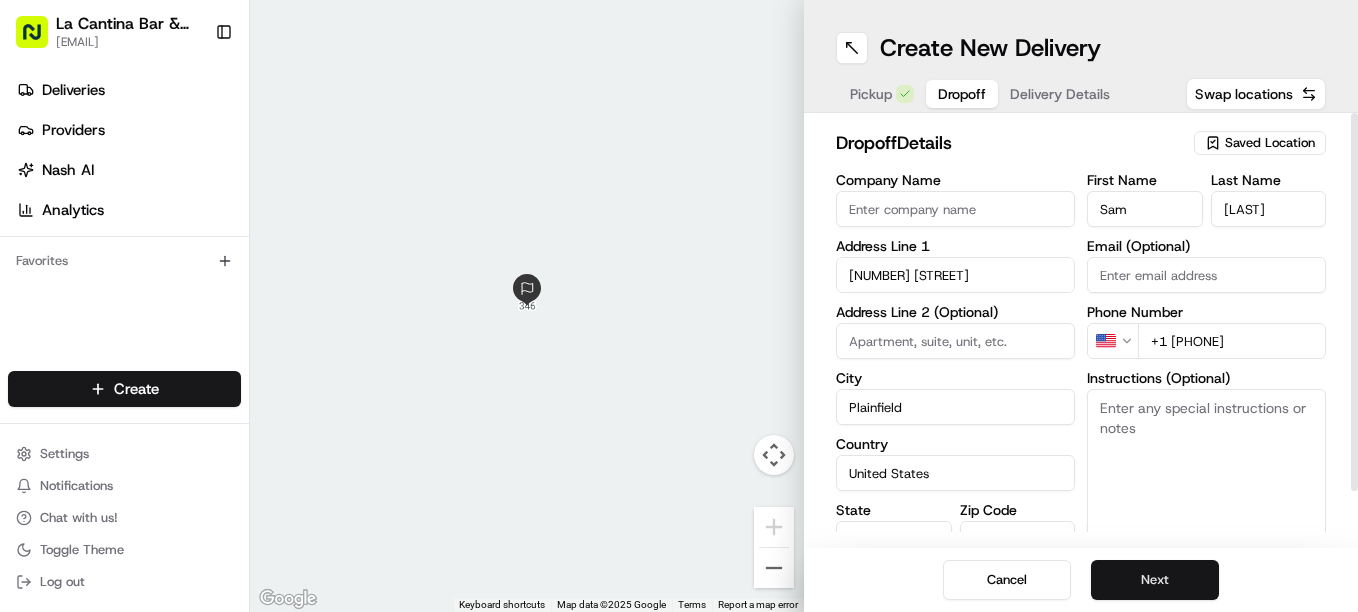type on "+1 [PHONE]" 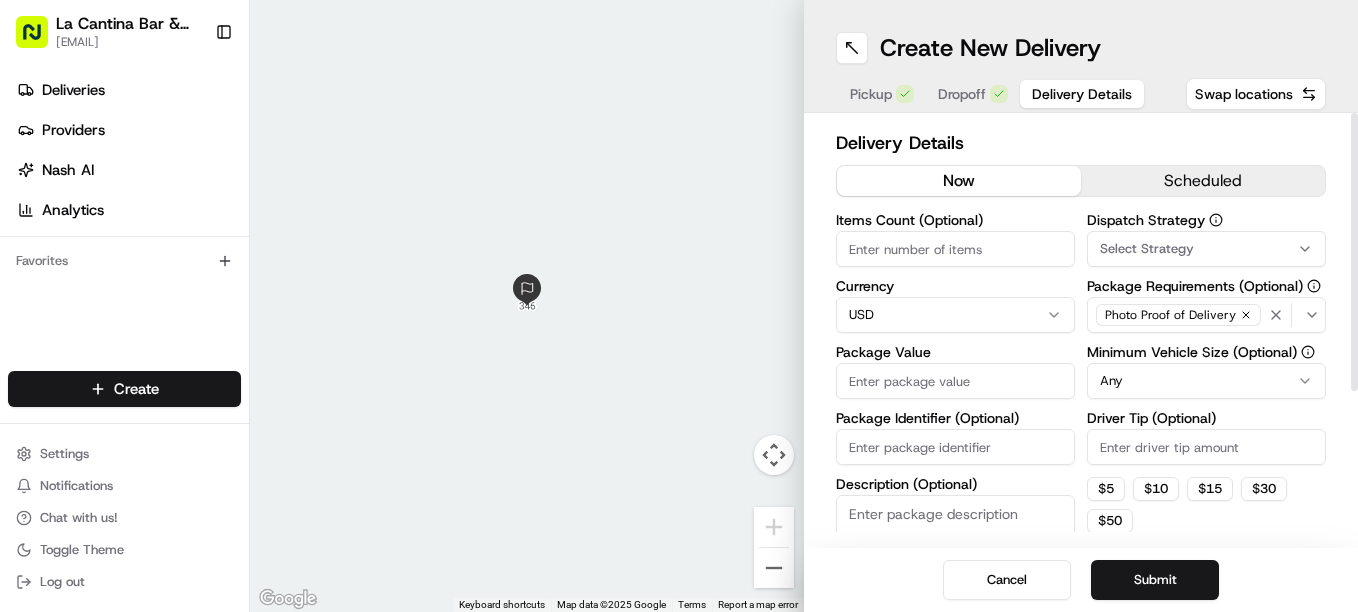 click on "Package Value" at bounding box center (955, 381) 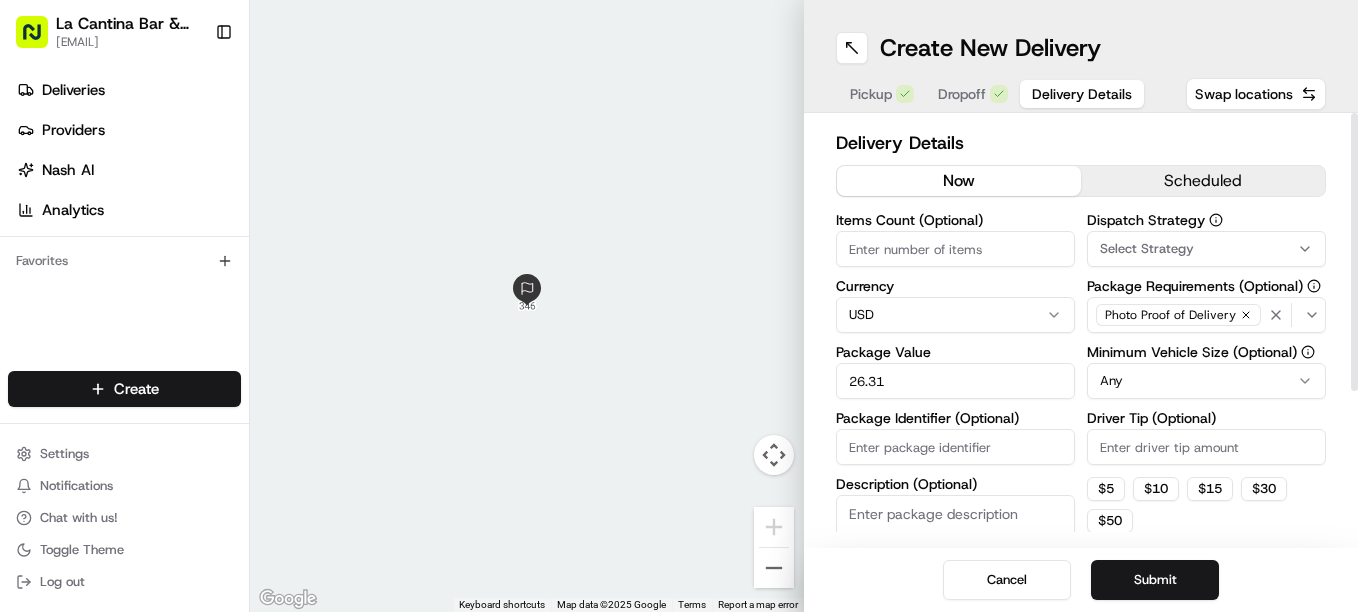 type on "26.31" 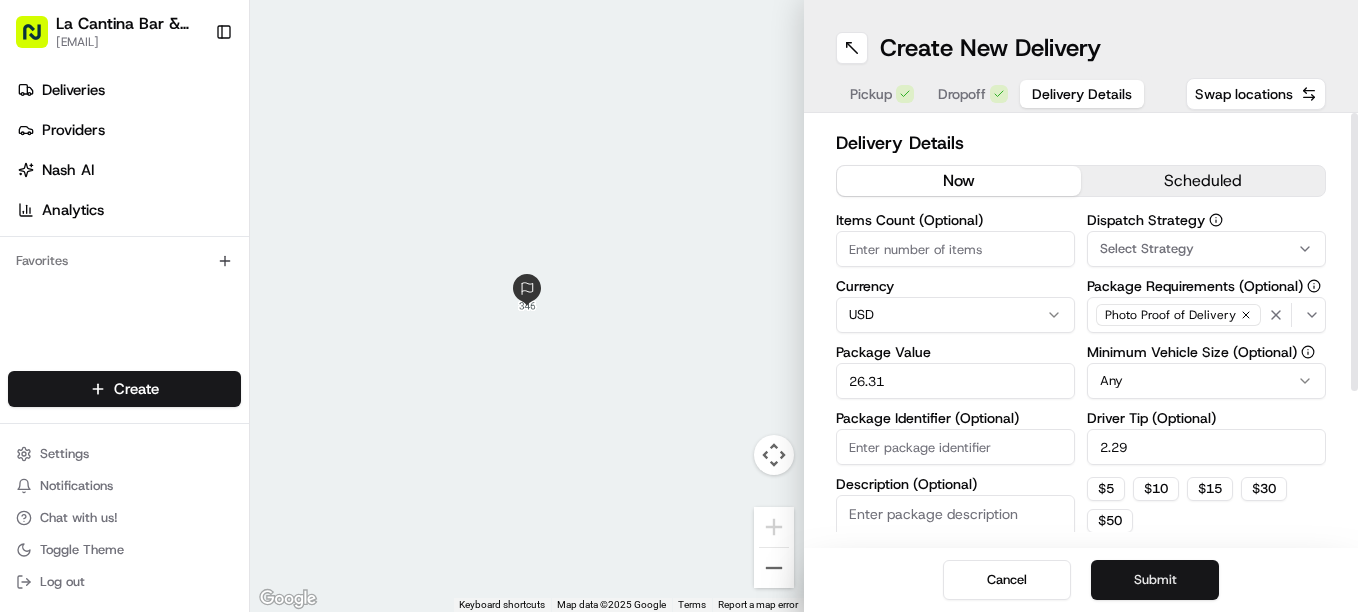 type on "2.29" 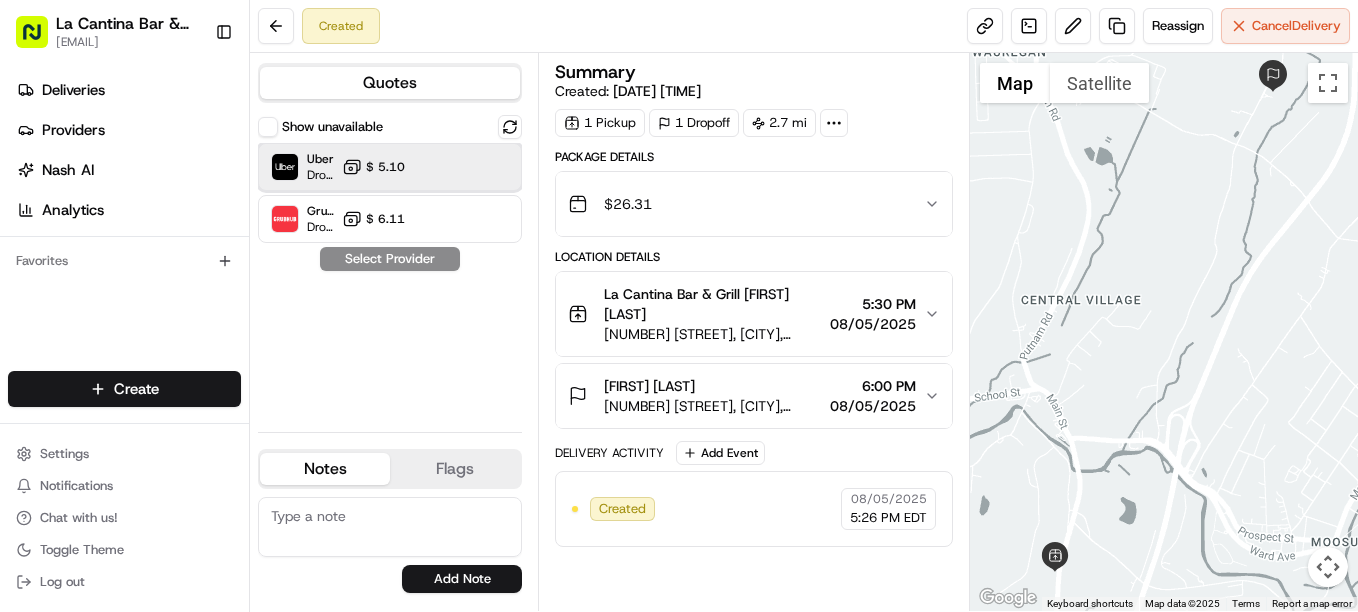 click on "Uber Dropoff ETA   25 minutes $   5.10" at bounding box center [390, 167] 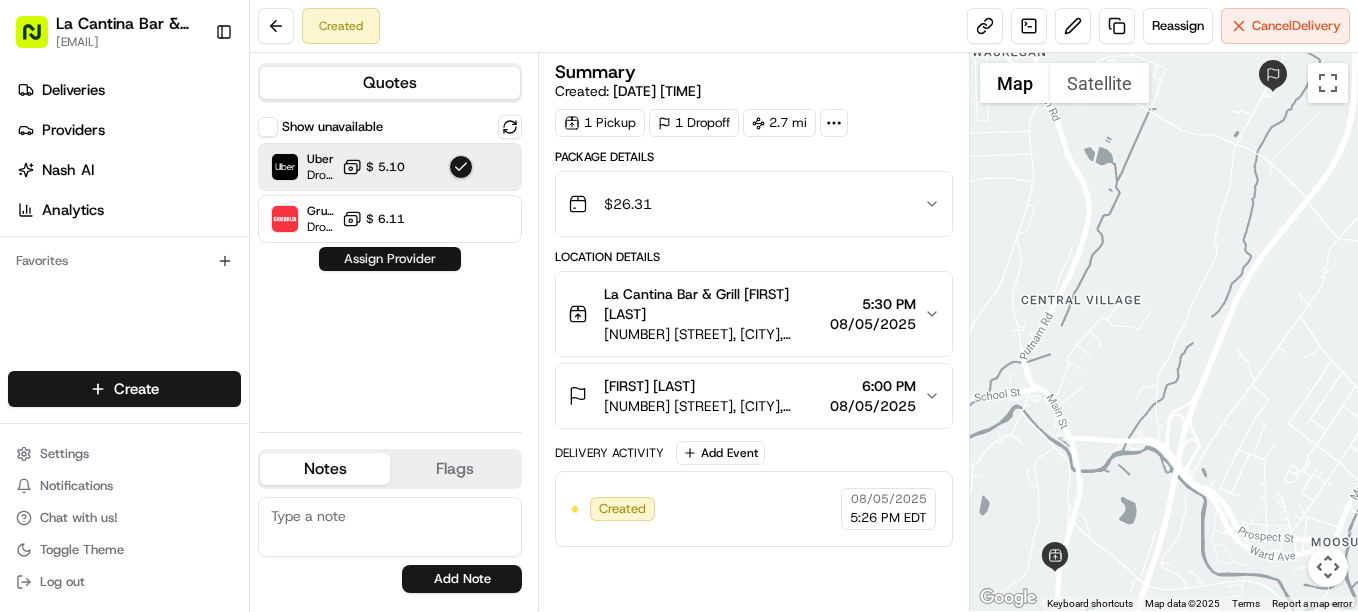 click on "Assign Provider" at bounding box center (390, 259) 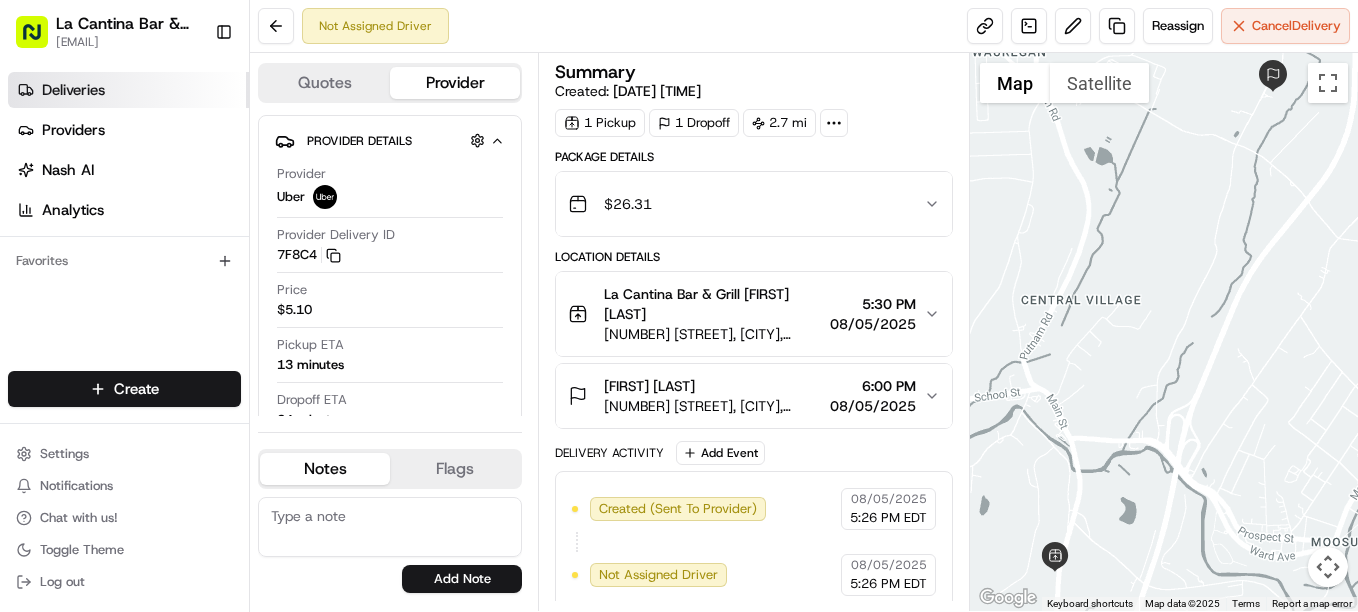 click on "Deliveries" at bounding box center (73, 90) 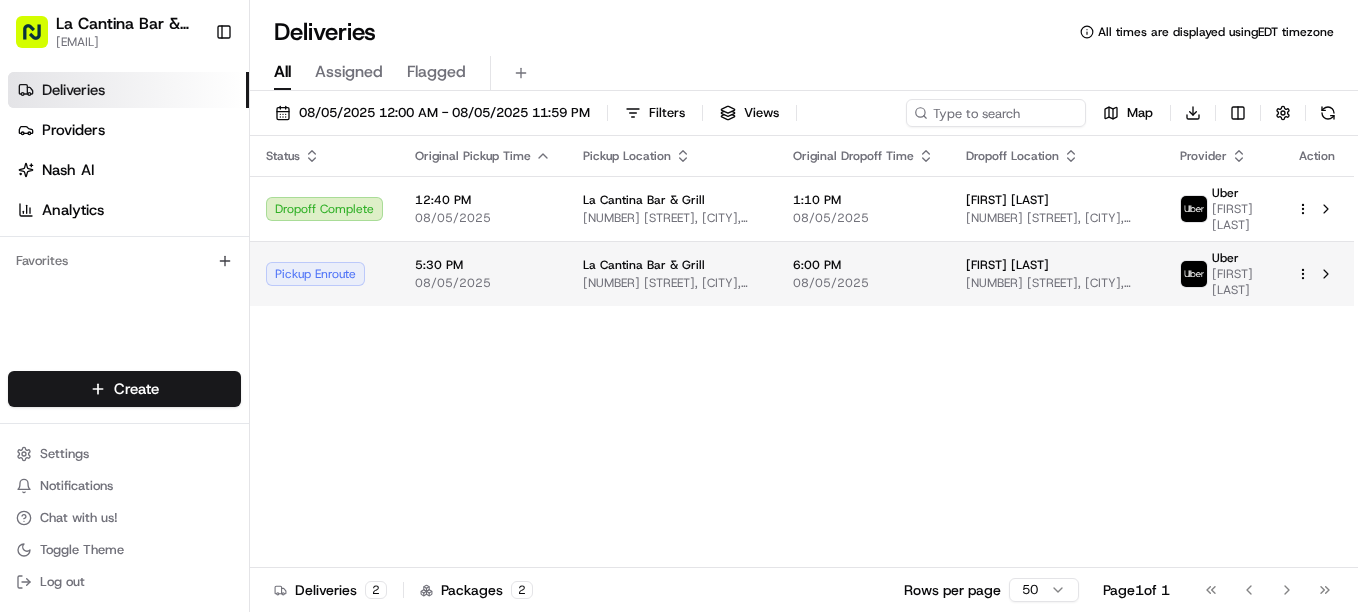 click on "[TIME] [DATE]" at bounding box center (863, 273) 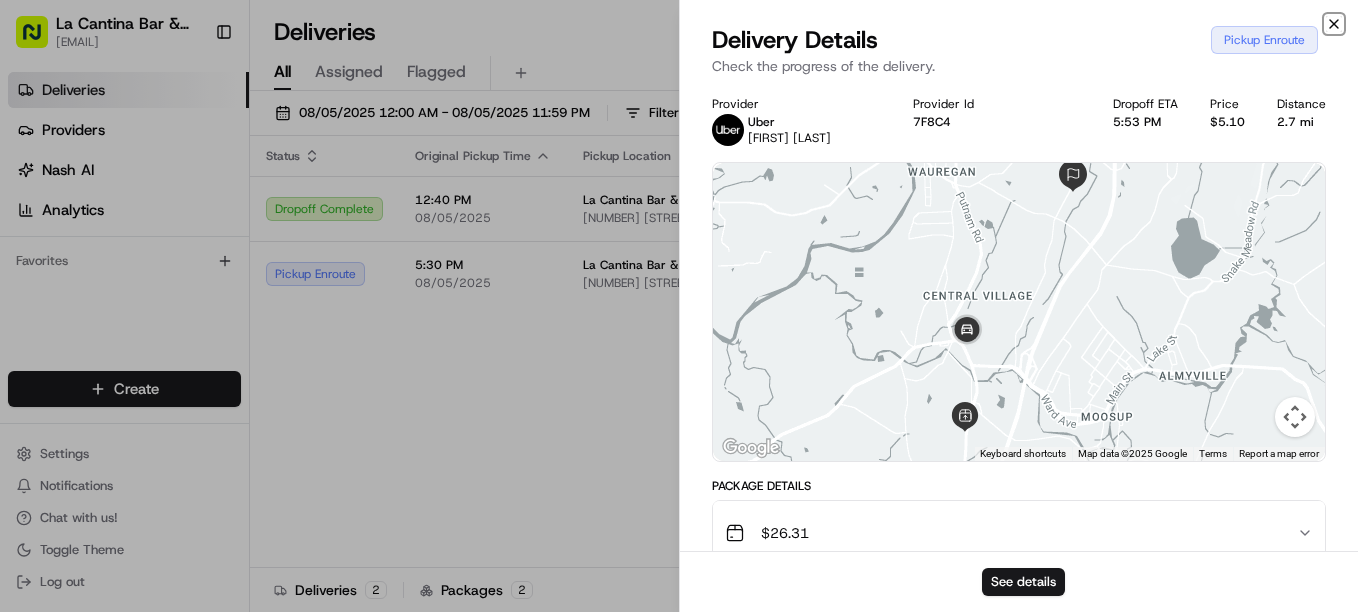 click 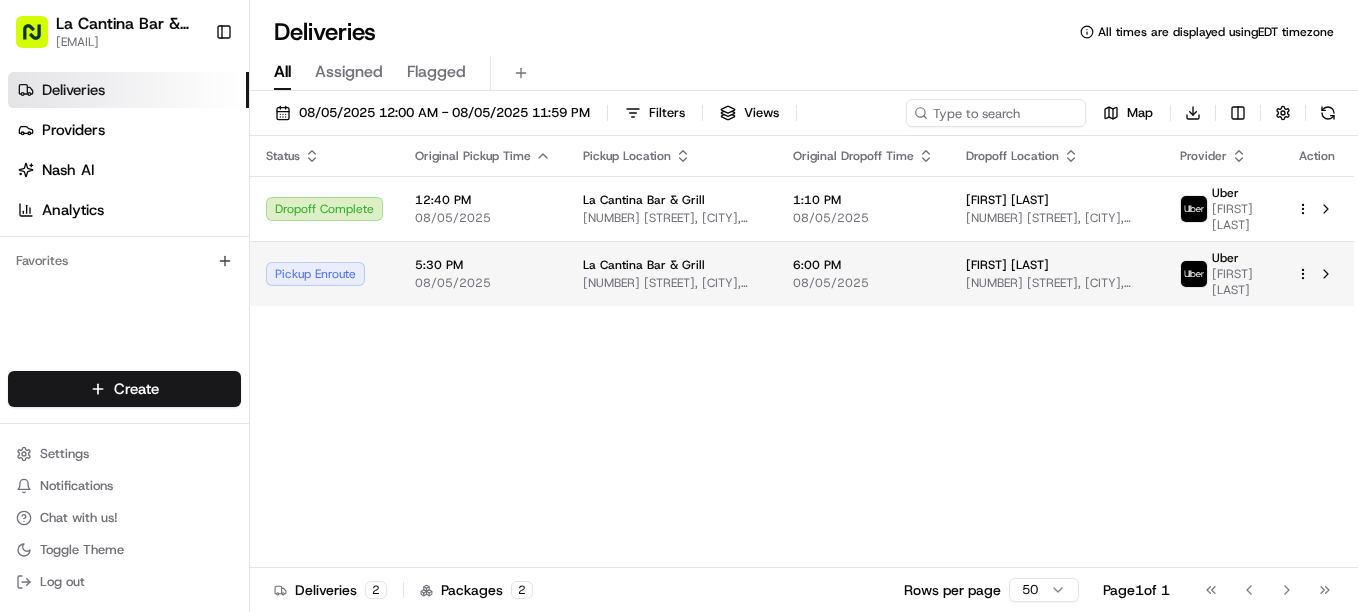 click on "[FIRST] [LAST] [NUMBER] [STREET], [CITY], [STATE] [POSTAL_CODE], [COUNTRY]" at bounding box center (1057, 273) 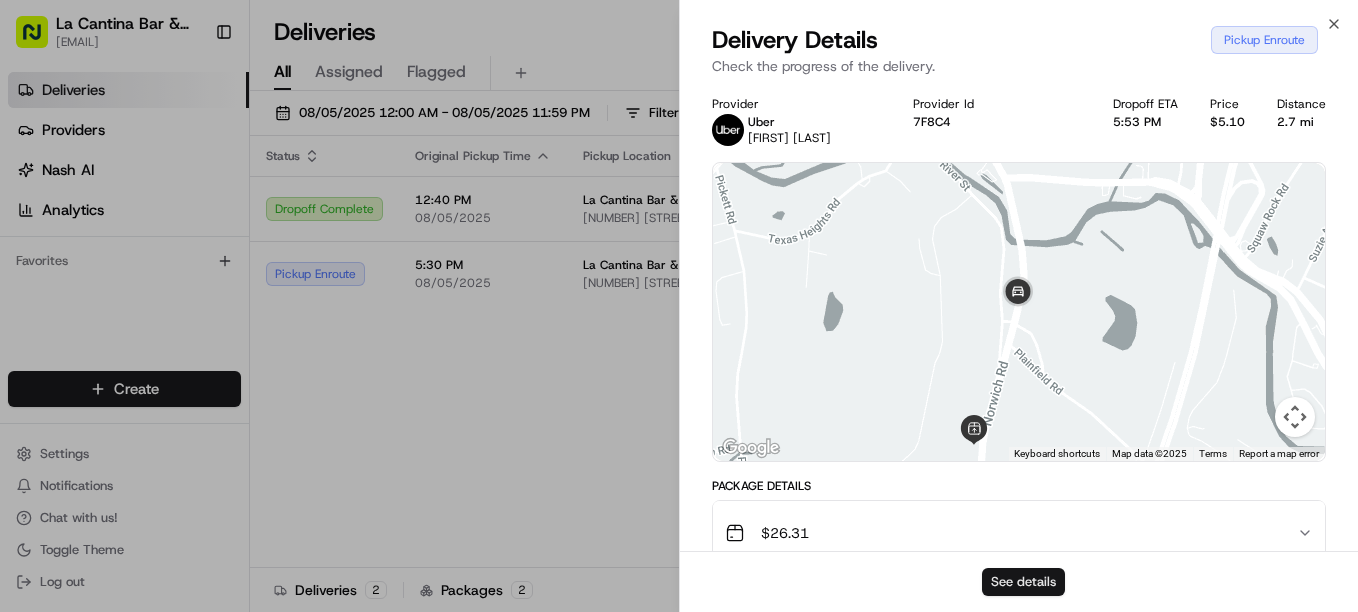 click on "See details" at bounding box center (1023, 582) 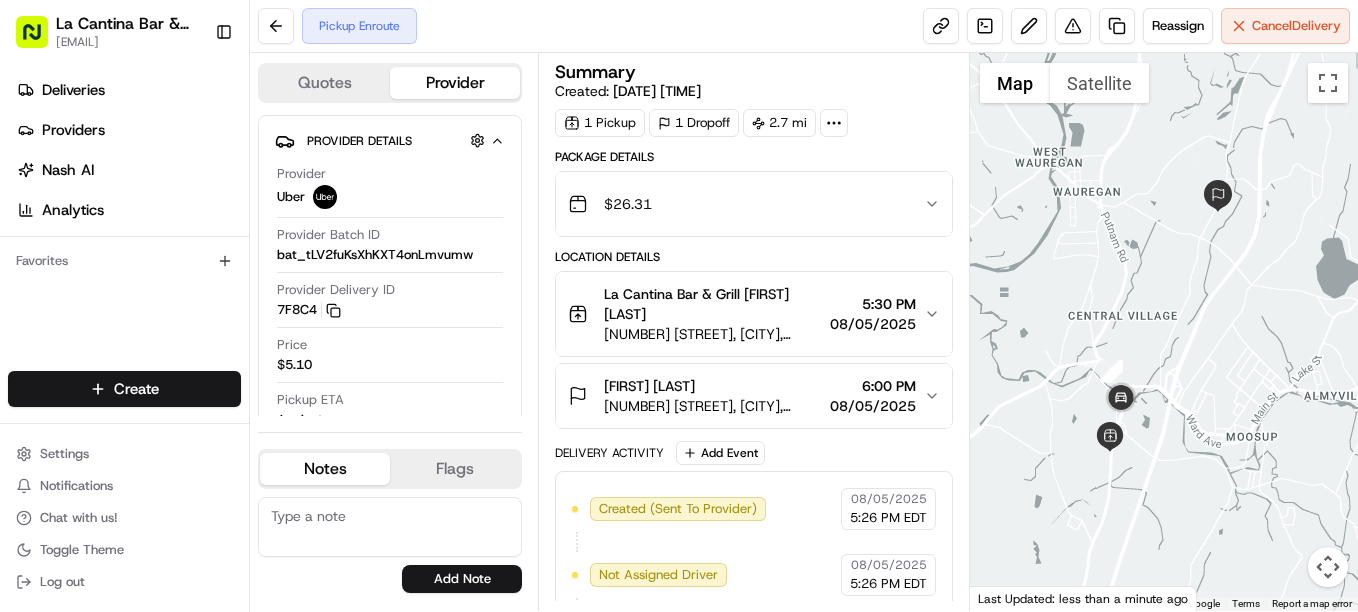 scroll, scrollTop: 0, scrollLeft: 0, axis: both 